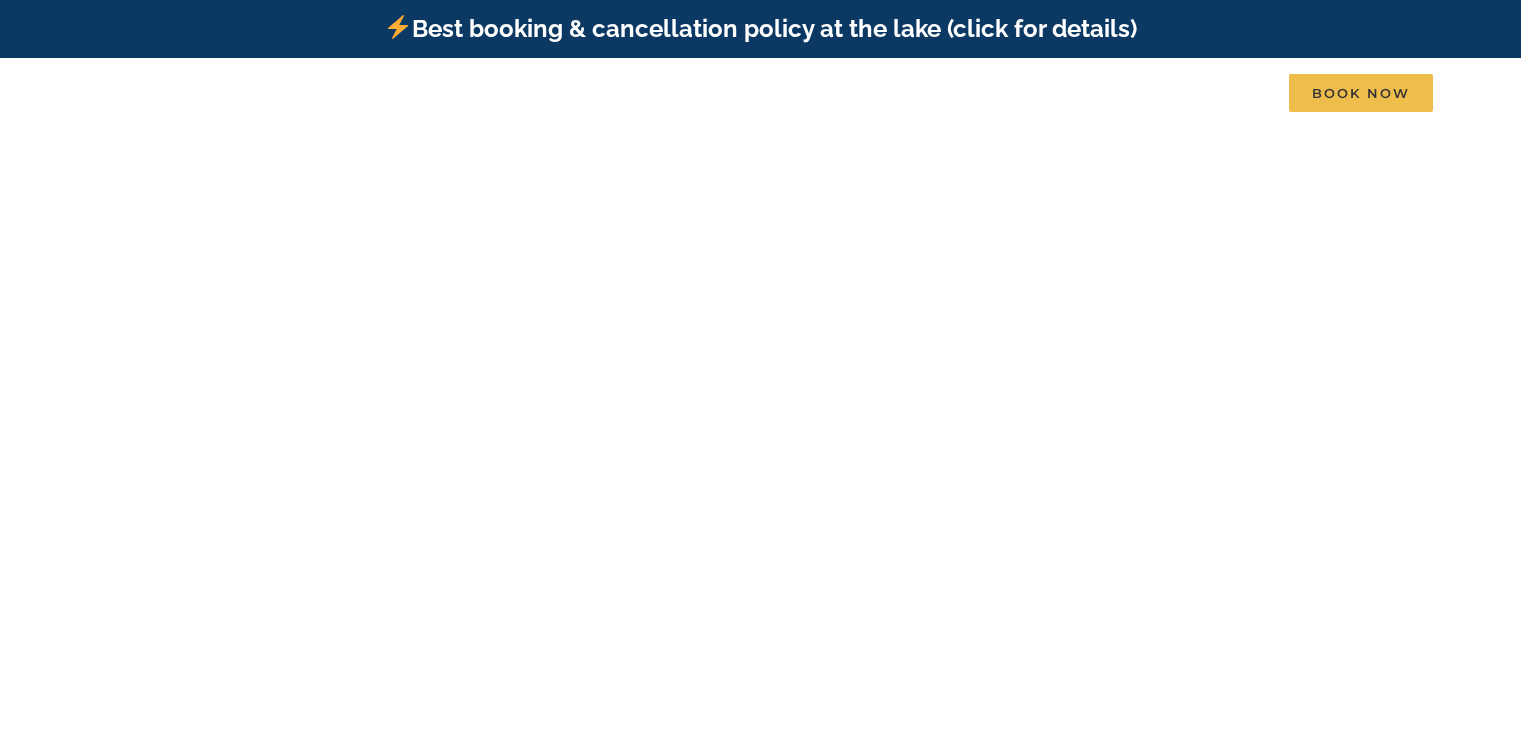 scroll, scrollTop: 0, scrollLeft: 0, axis: both 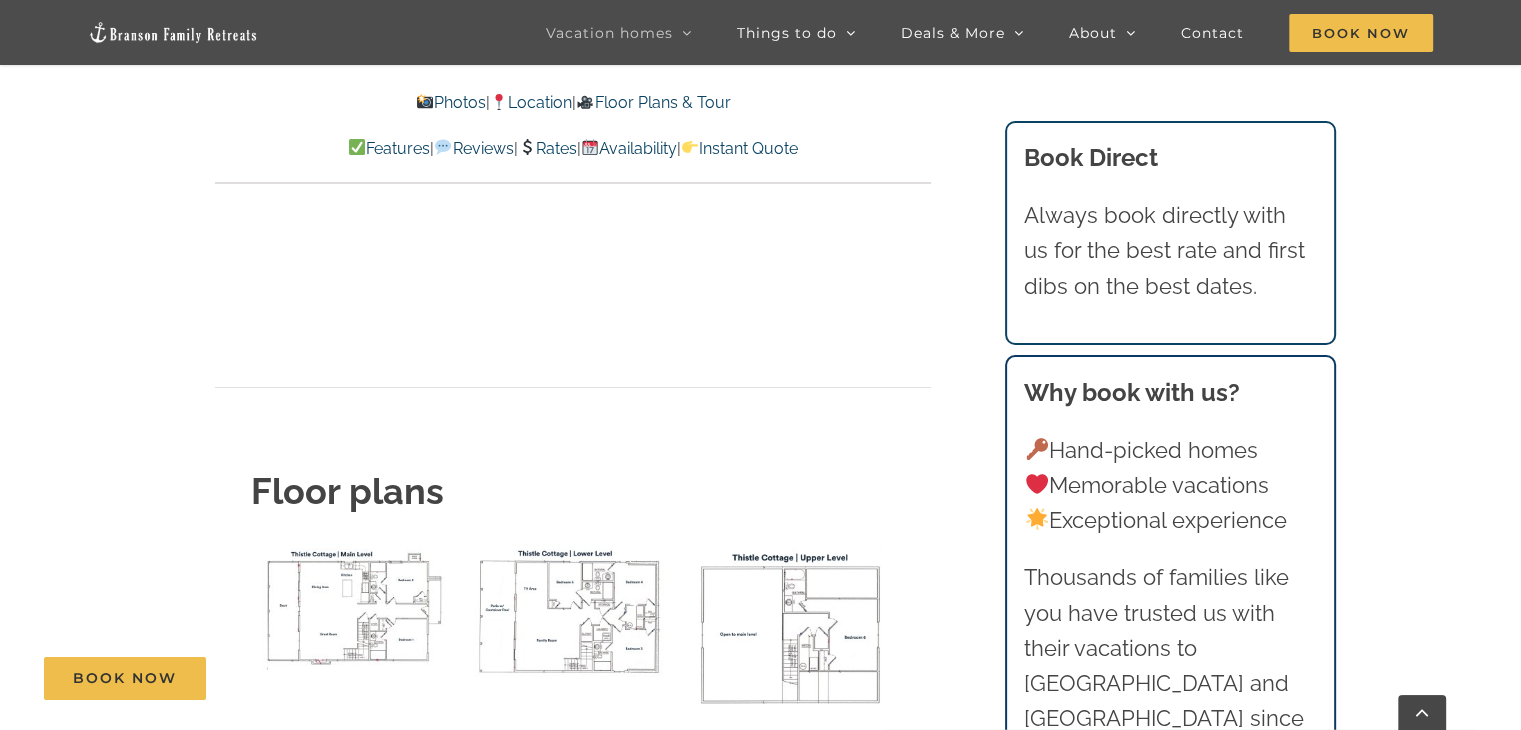 click at bounding box center (355, 606) 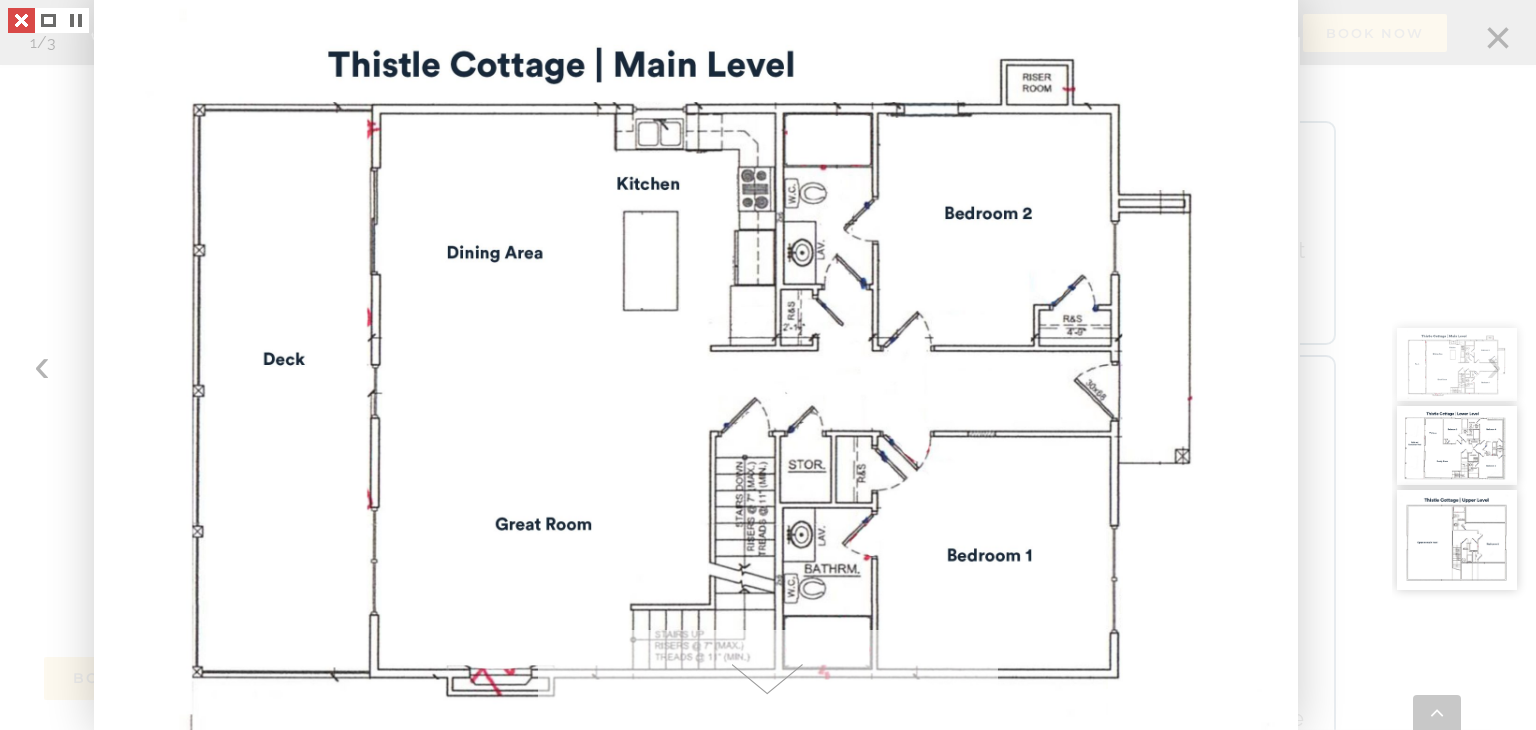 click at bounding box center [21, 20] 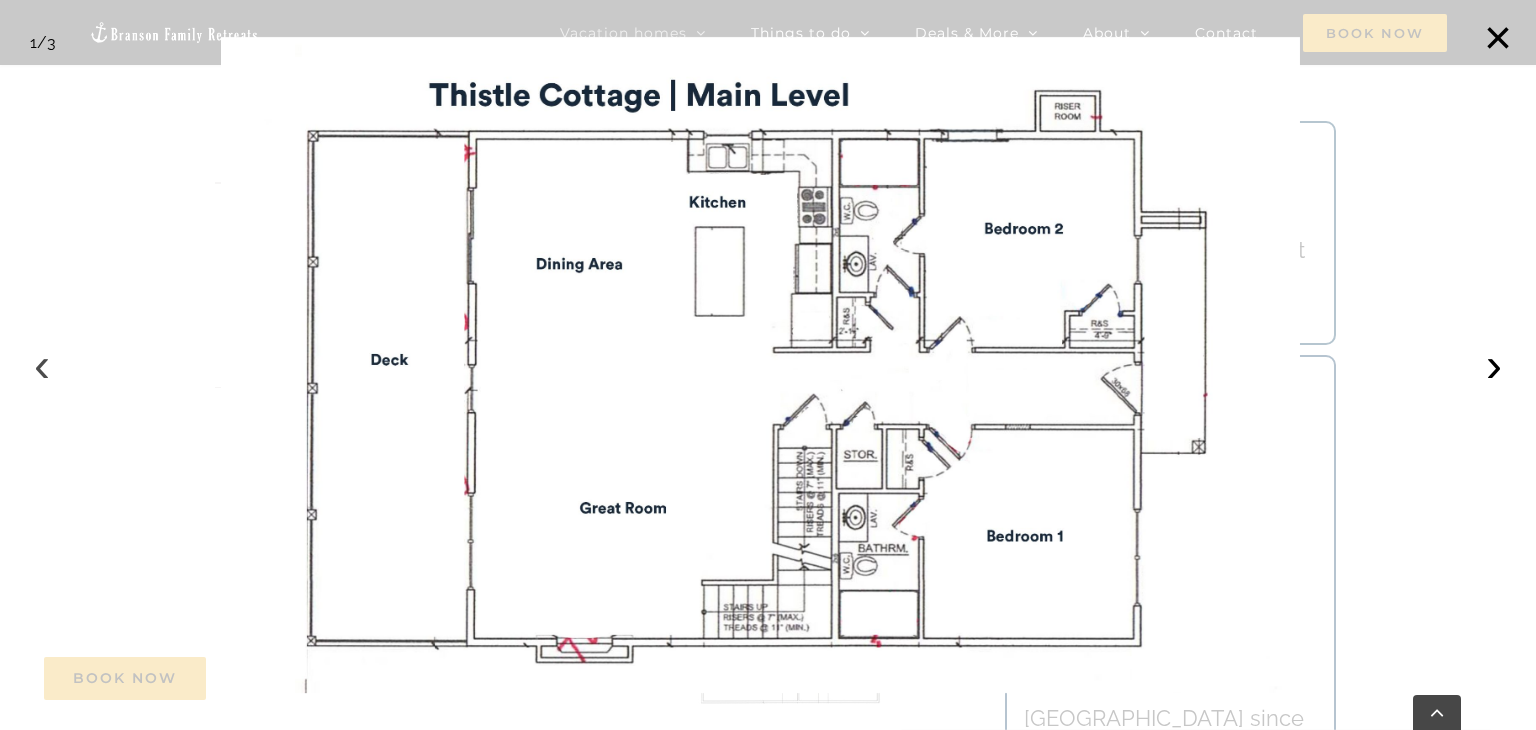 click on "‹" at bounding box center [42, 365] 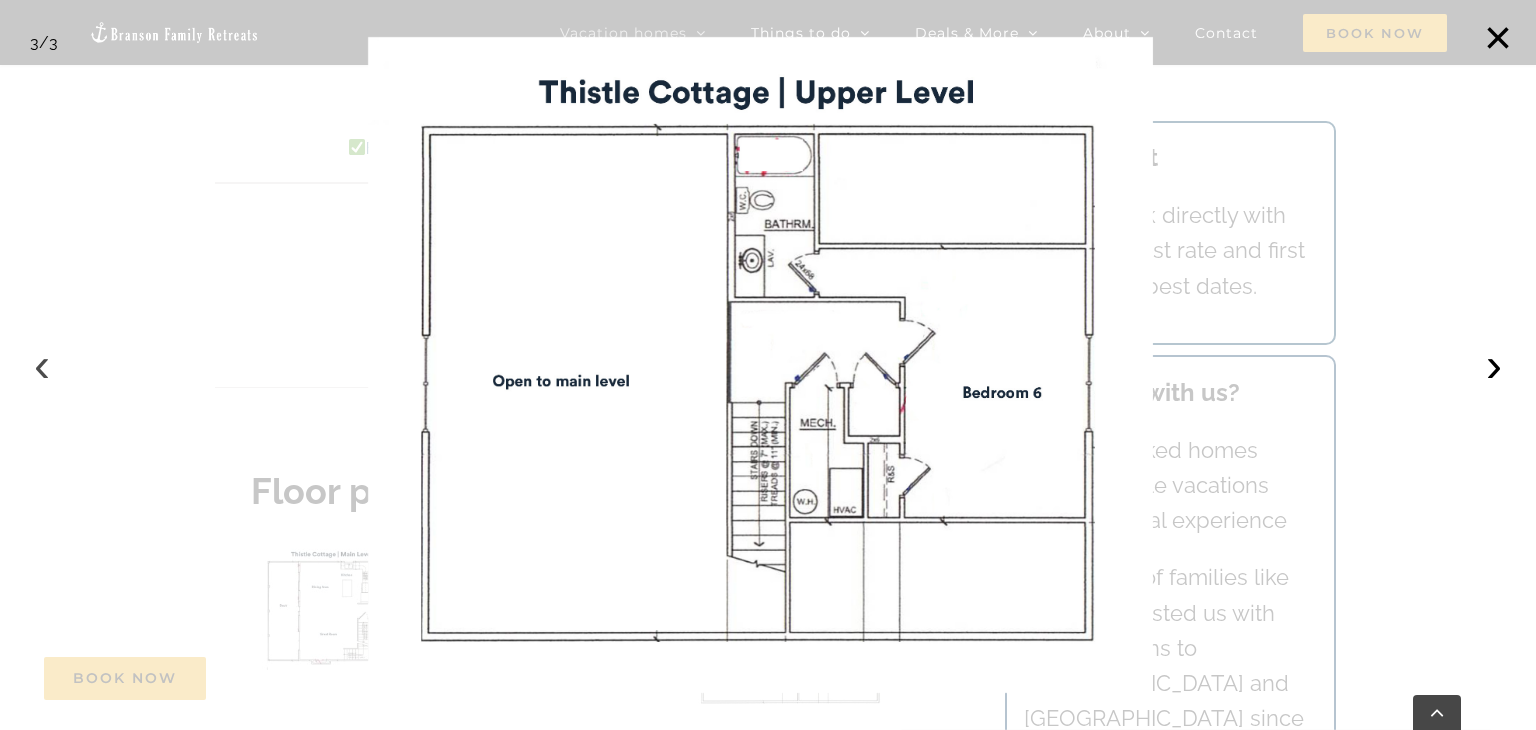click on "‹" at bounding box center [42, 365] 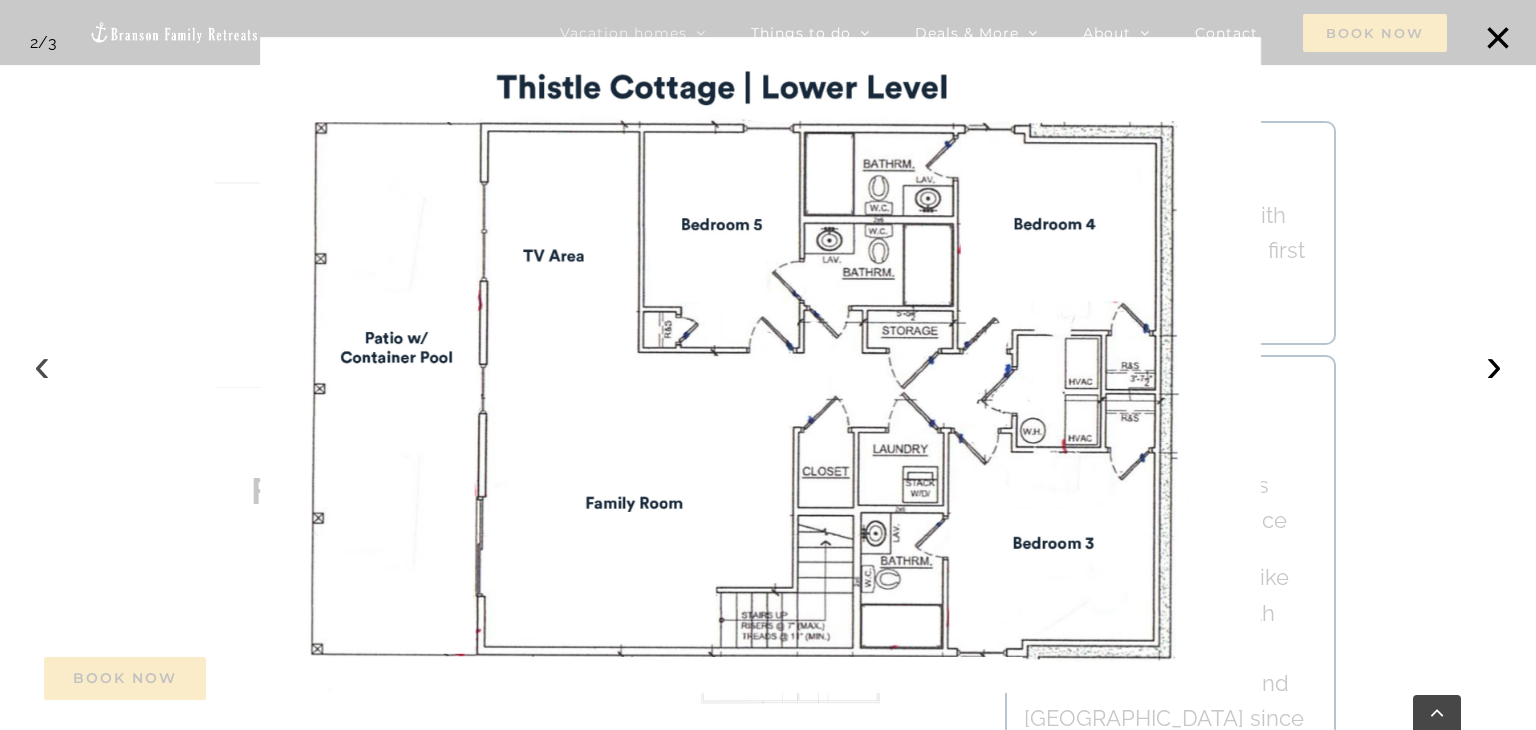 click on "‹" at bounding box center (42, 365) 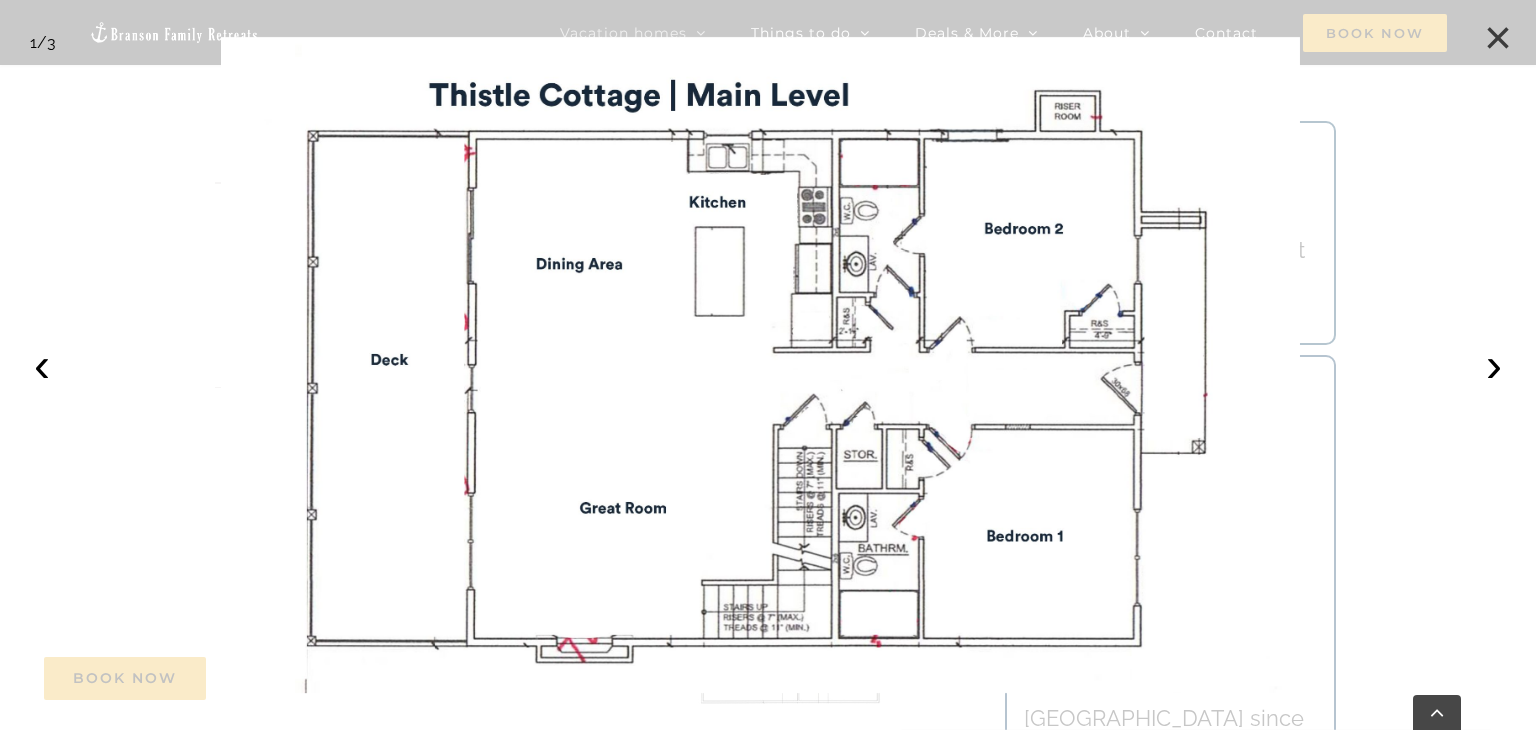 click on "×" at bounding box center (1498, 38) 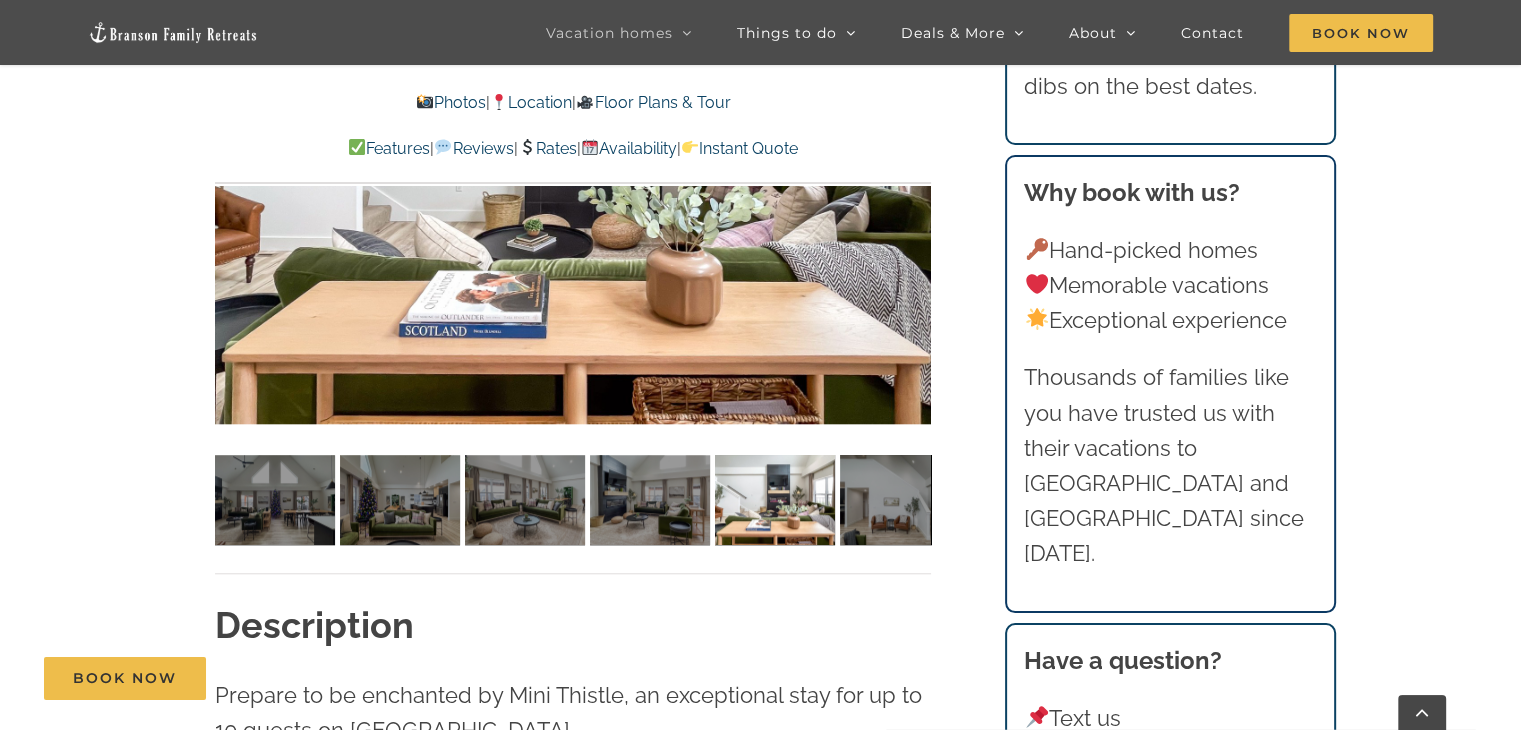 scroll, scrollTop: 1700, scrollLeft: 0, axis: vertical 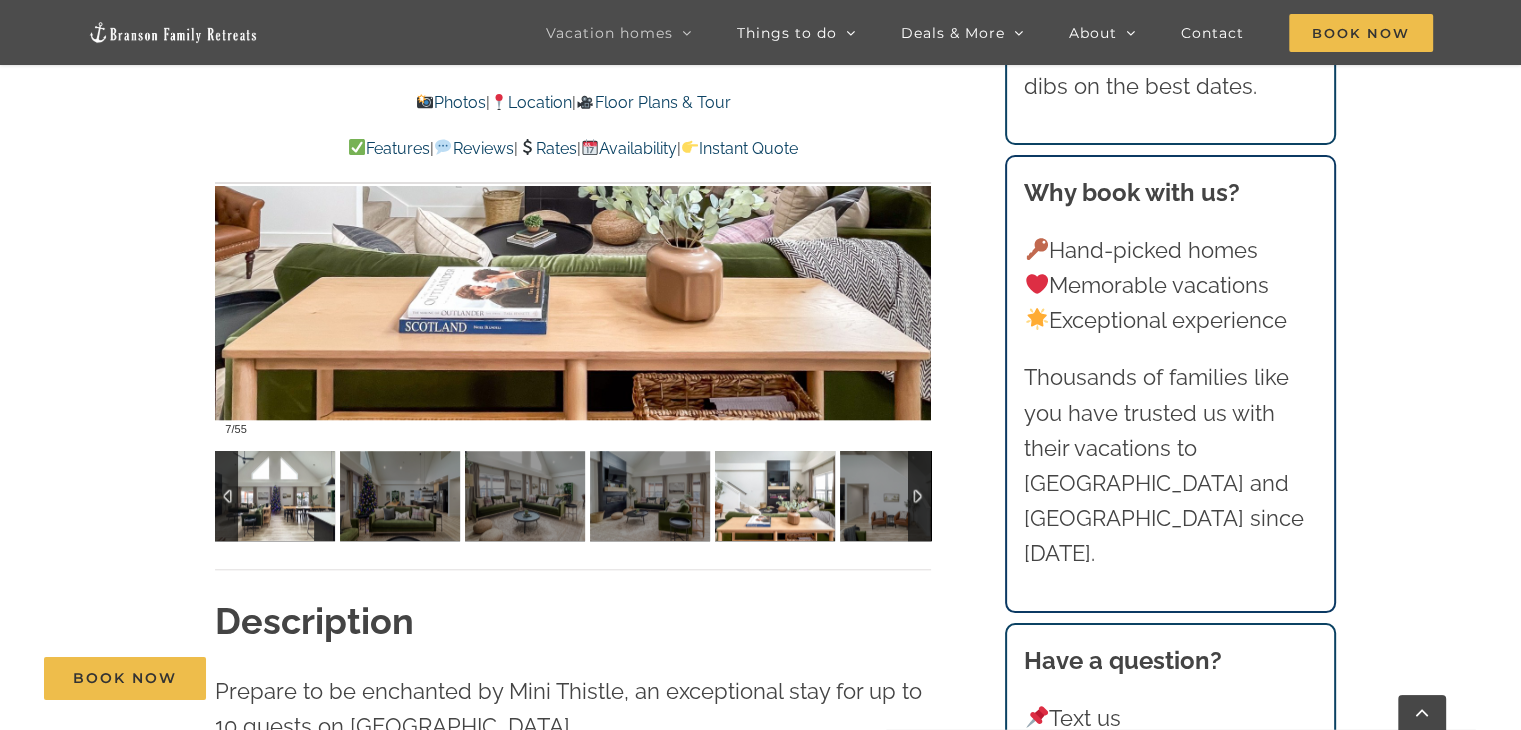 click at bounding box center [275, 496] 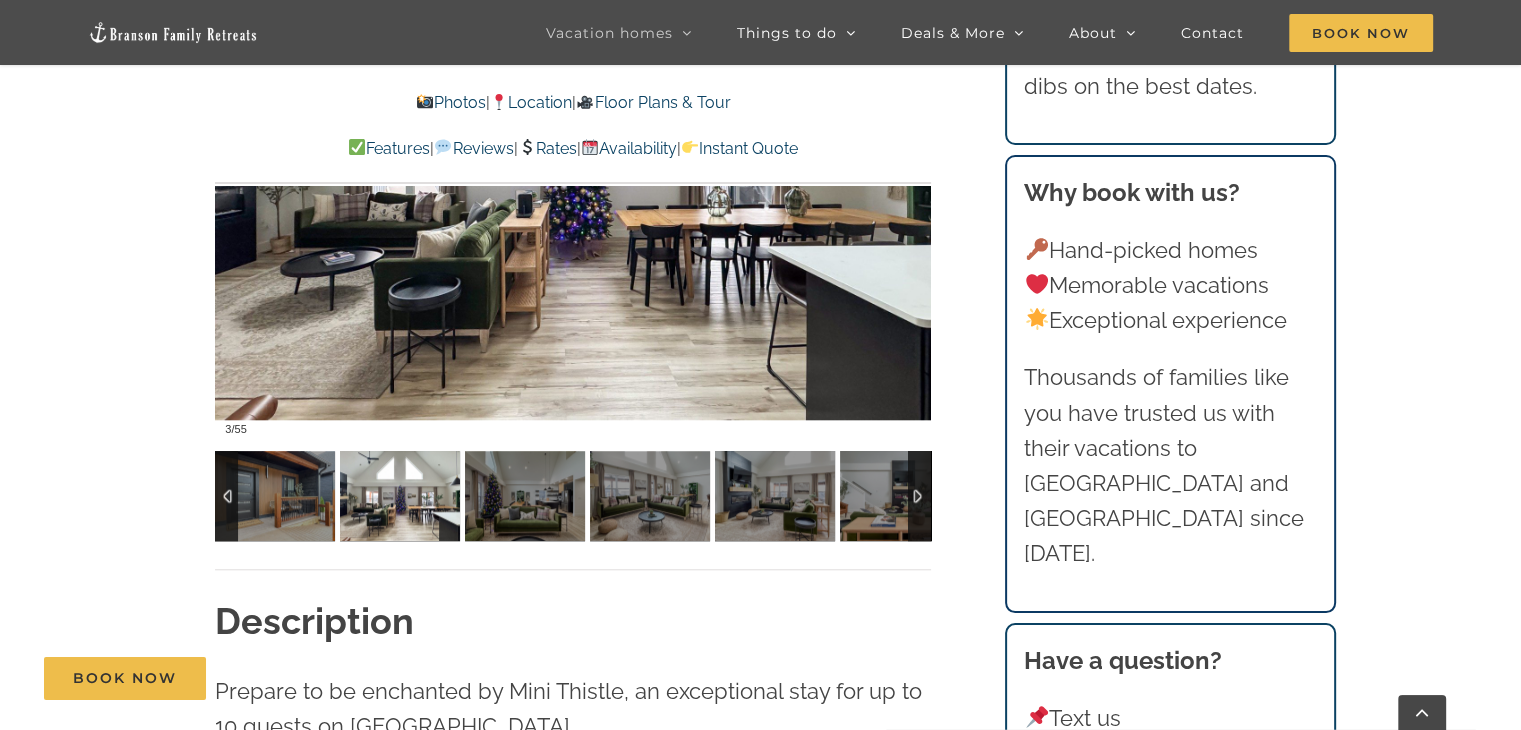 click at bounding box center [400, 496] 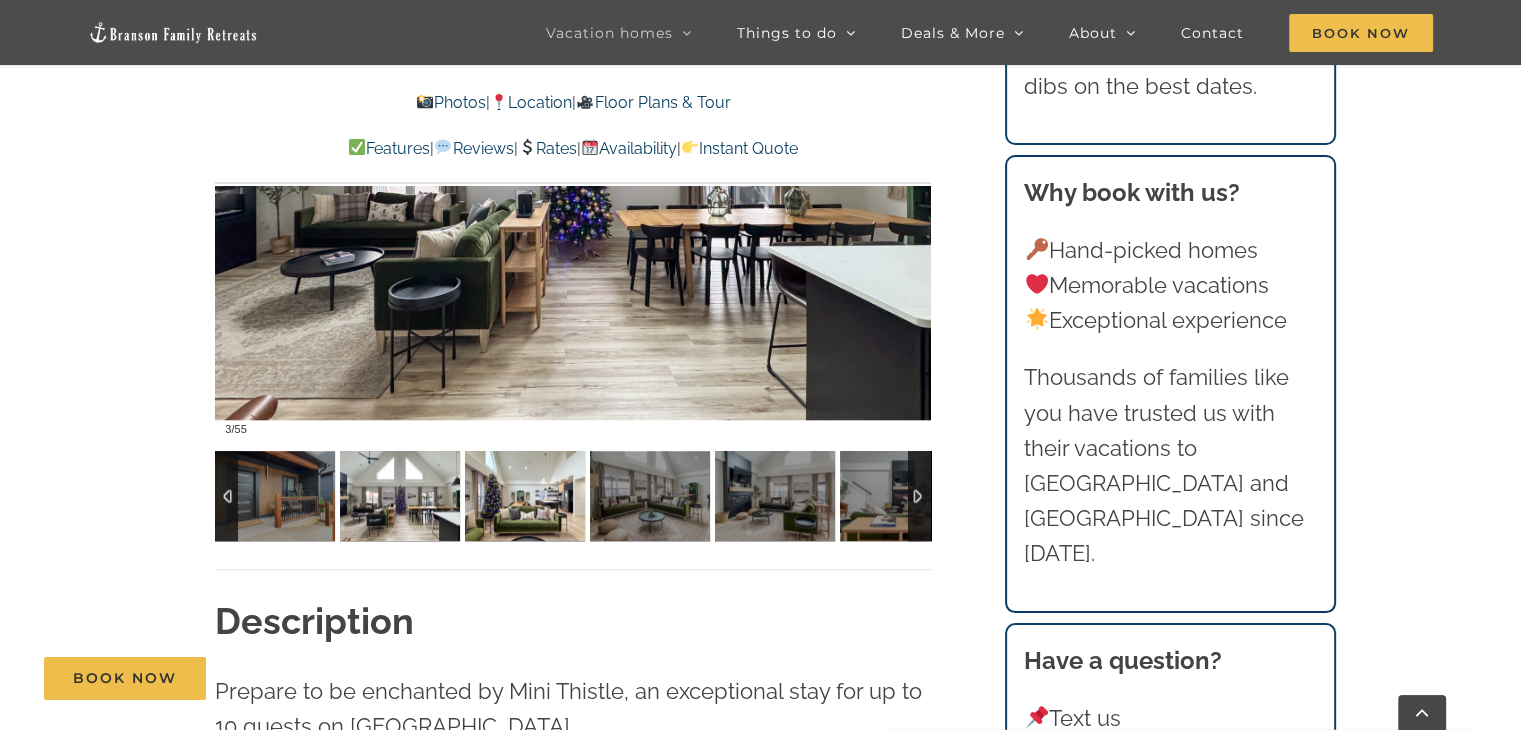click at bounding box center (525, 496) 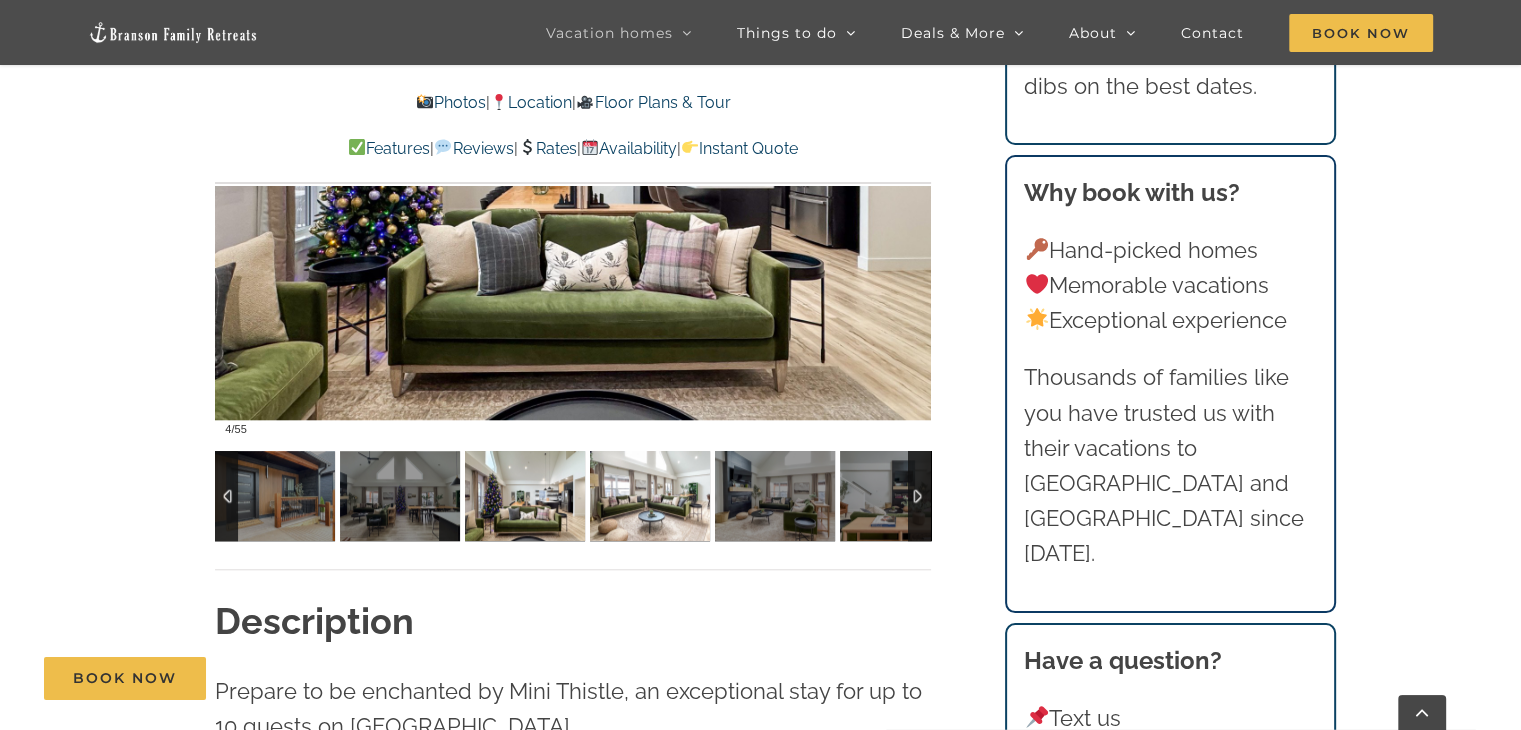 click at bounding box center (650, 496) 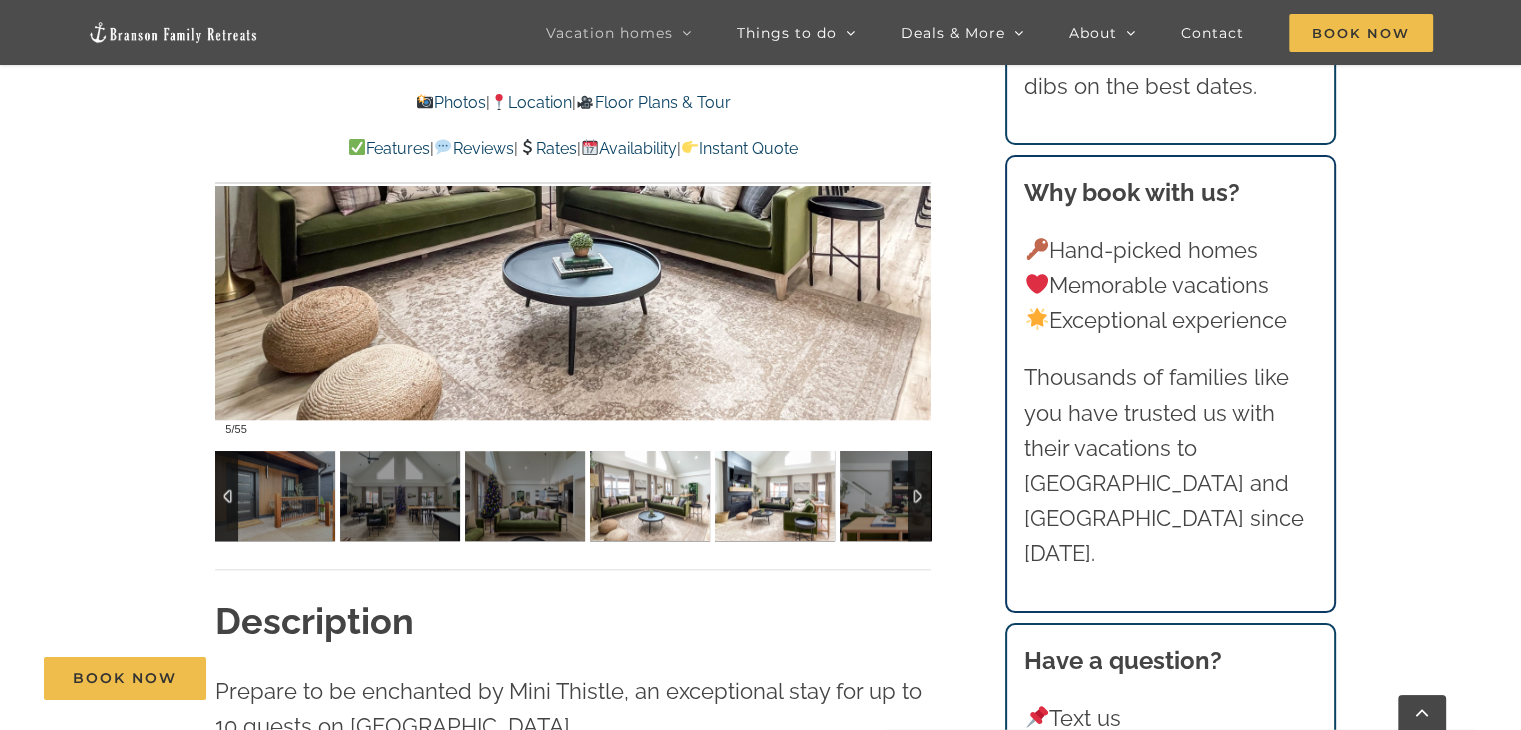 click at bounding box center (775, 496) 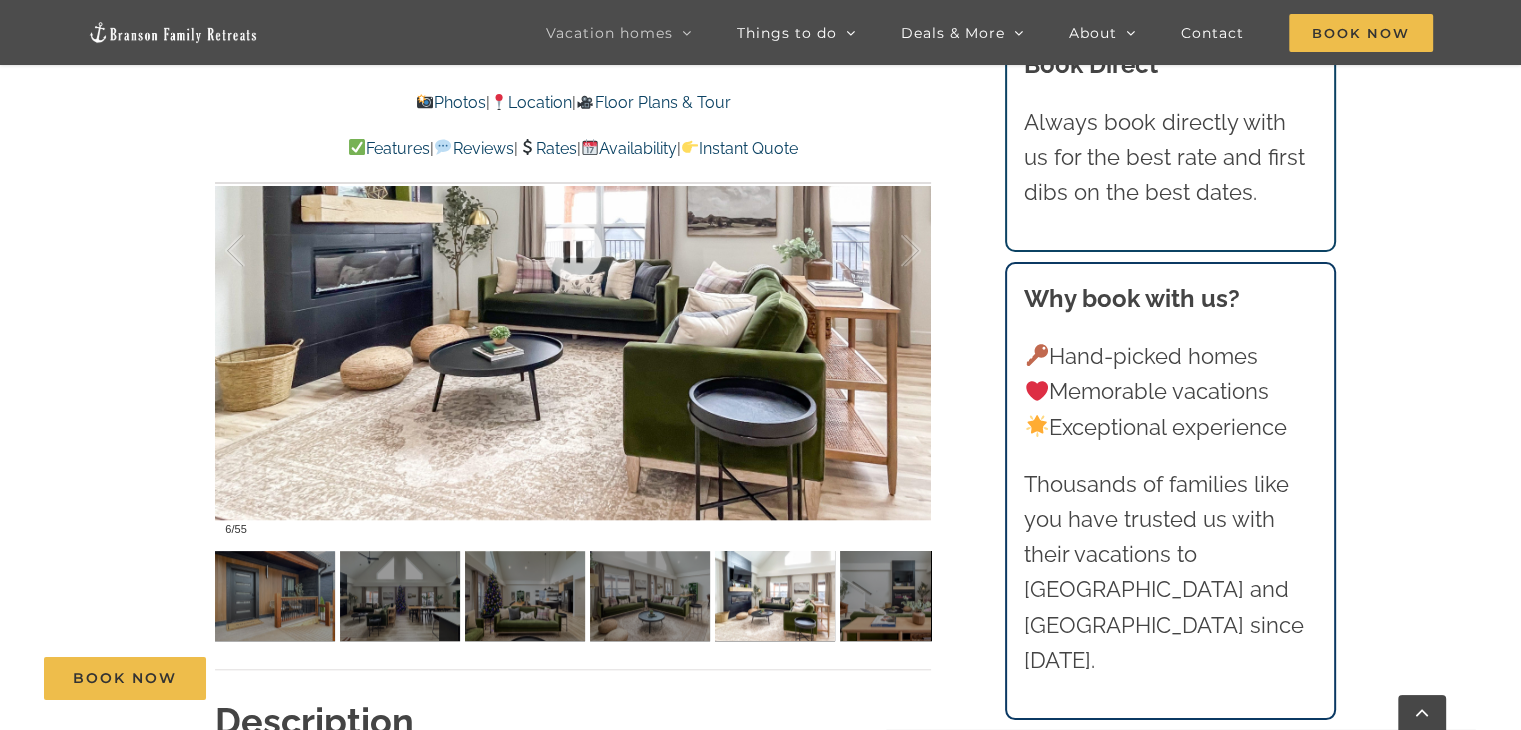 scroll, scrollTop: 1500, scrollLeft: 0, axis: vertical 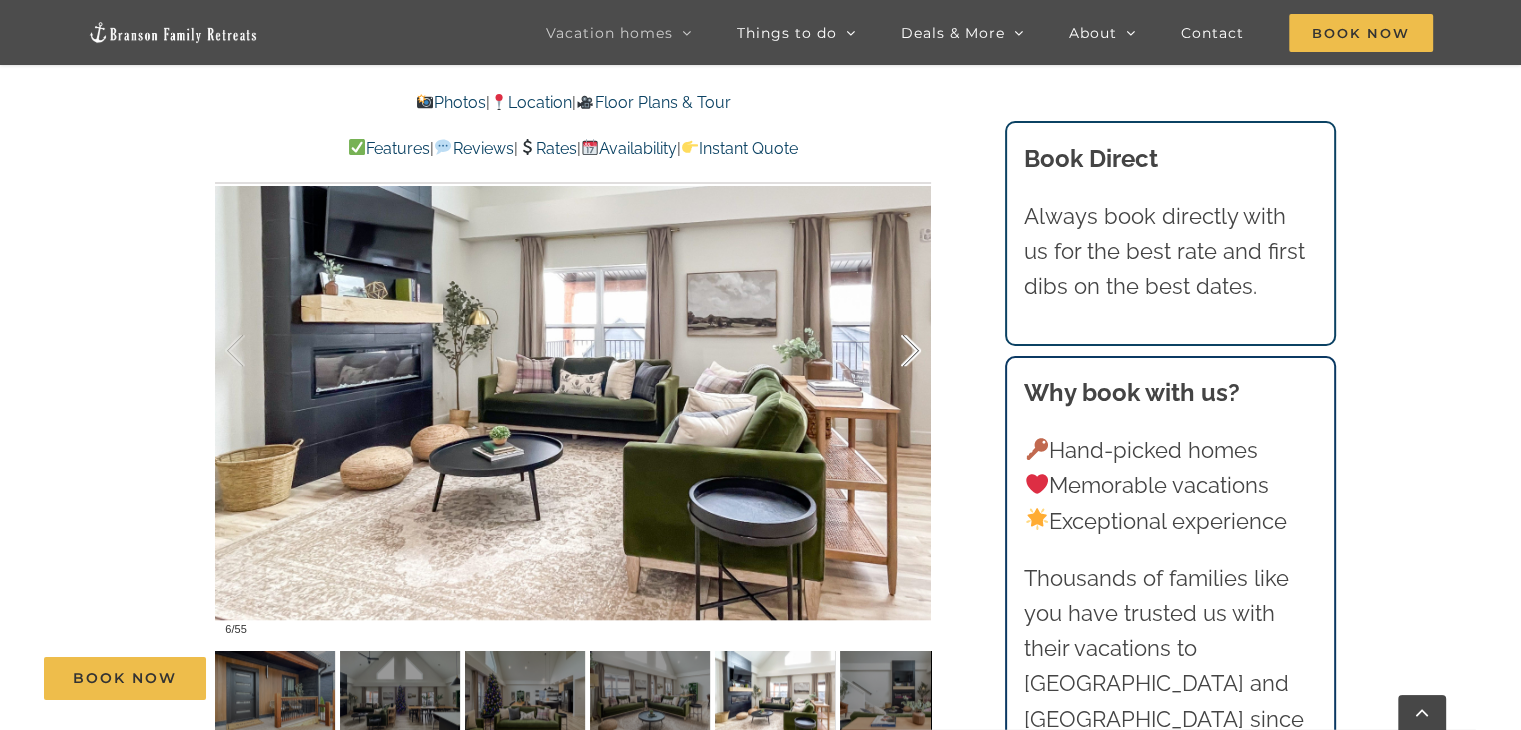 click at bounding box center (890, 351) 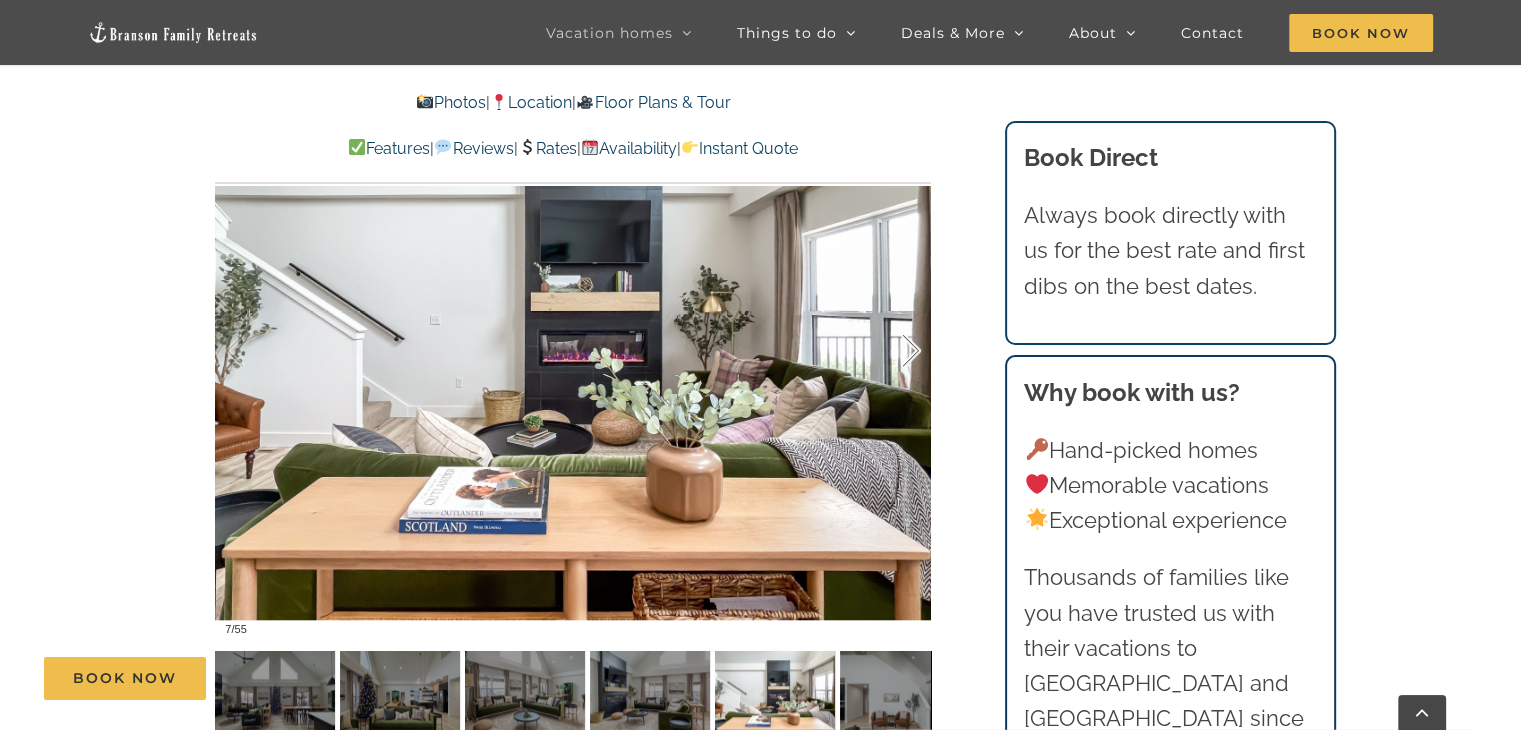 click at bounding box center [890, 351] 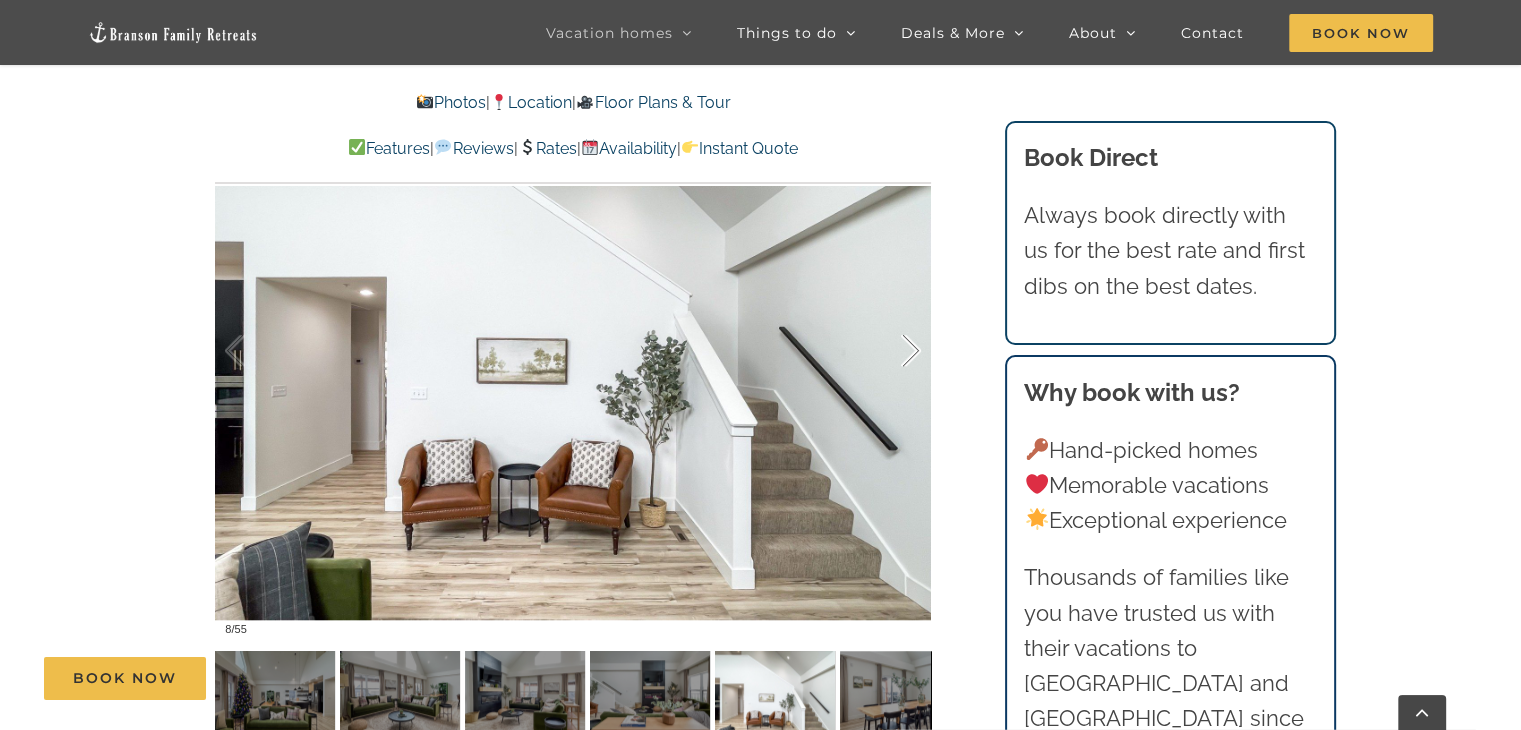 click at bounding box center [890, 351] 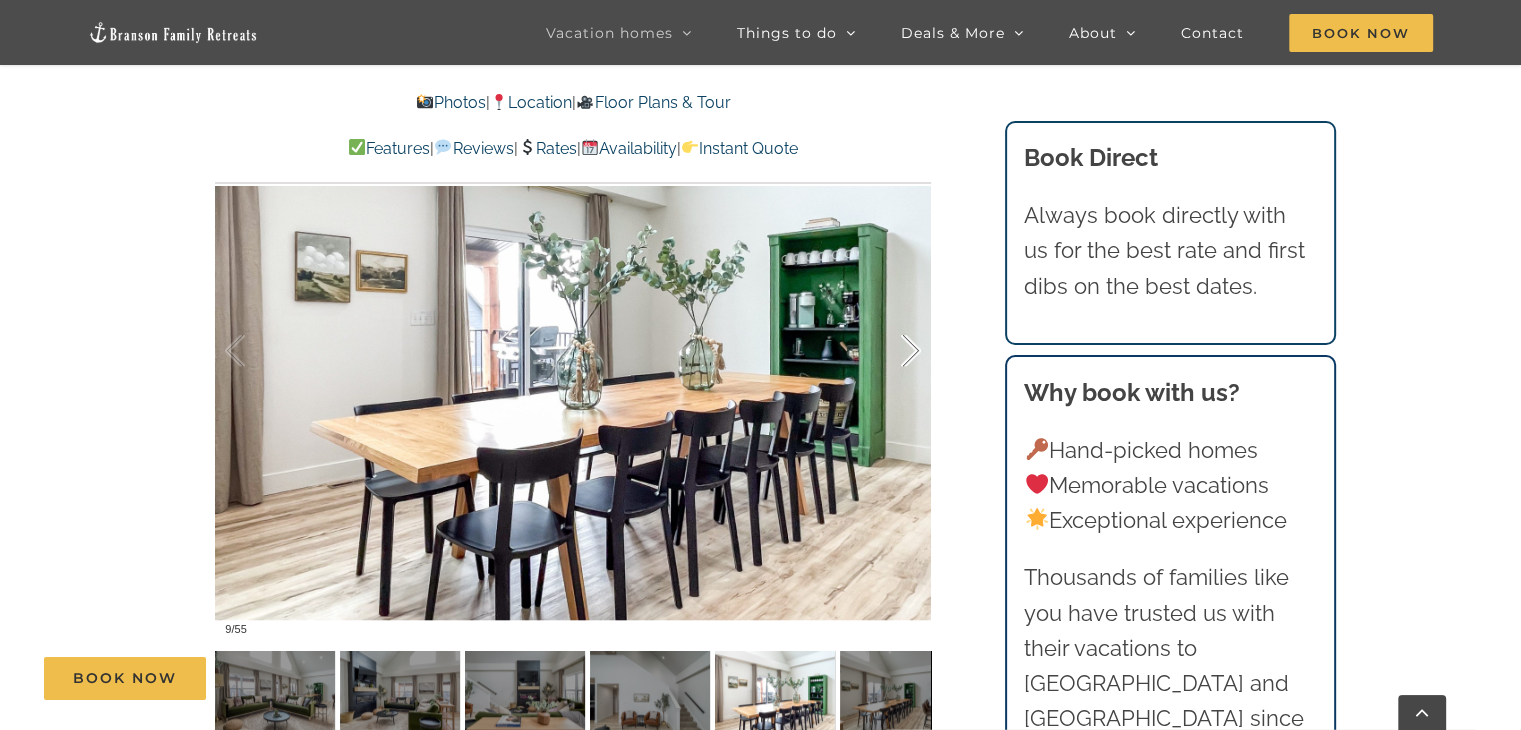 click at bounding box center [890, 351] 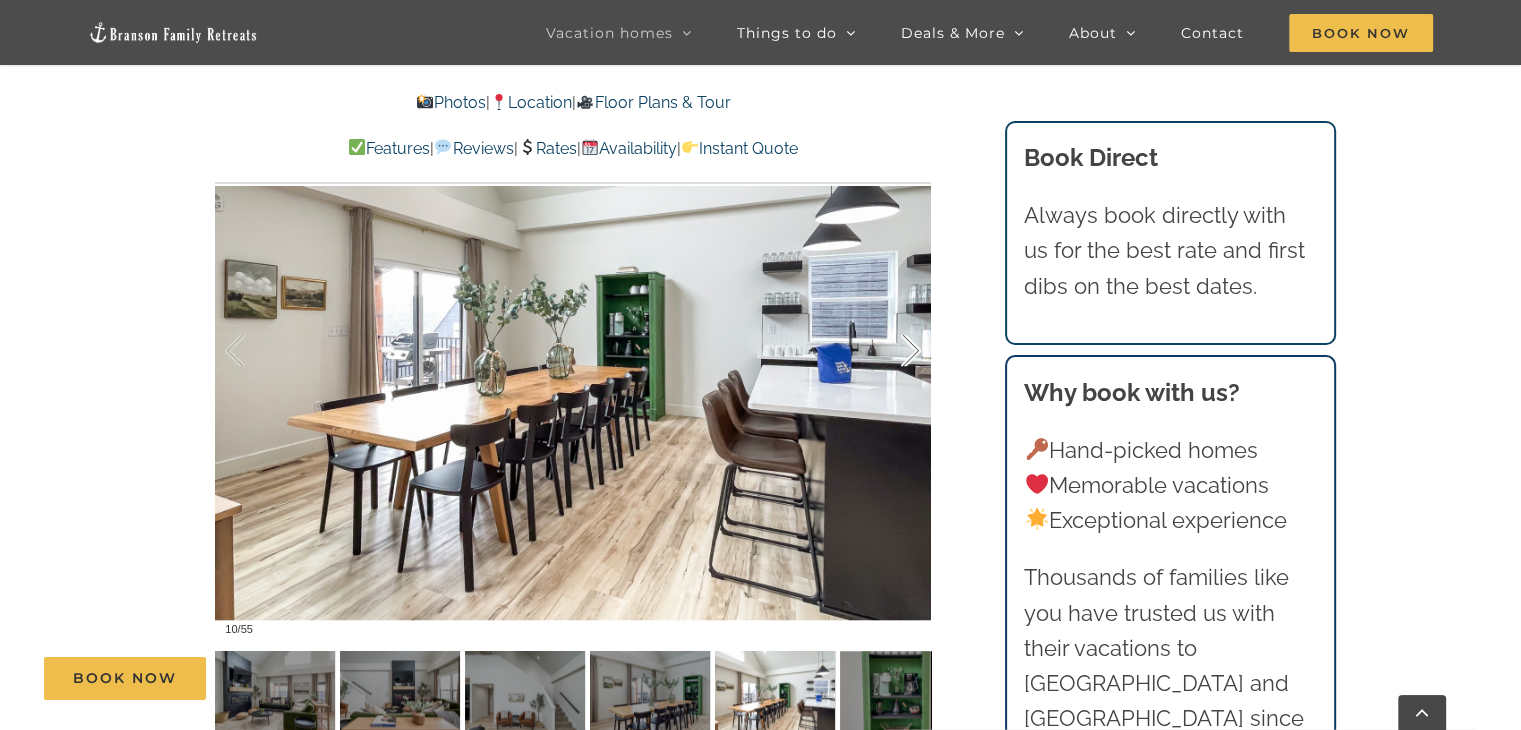 click at bounding box center (890, 351) 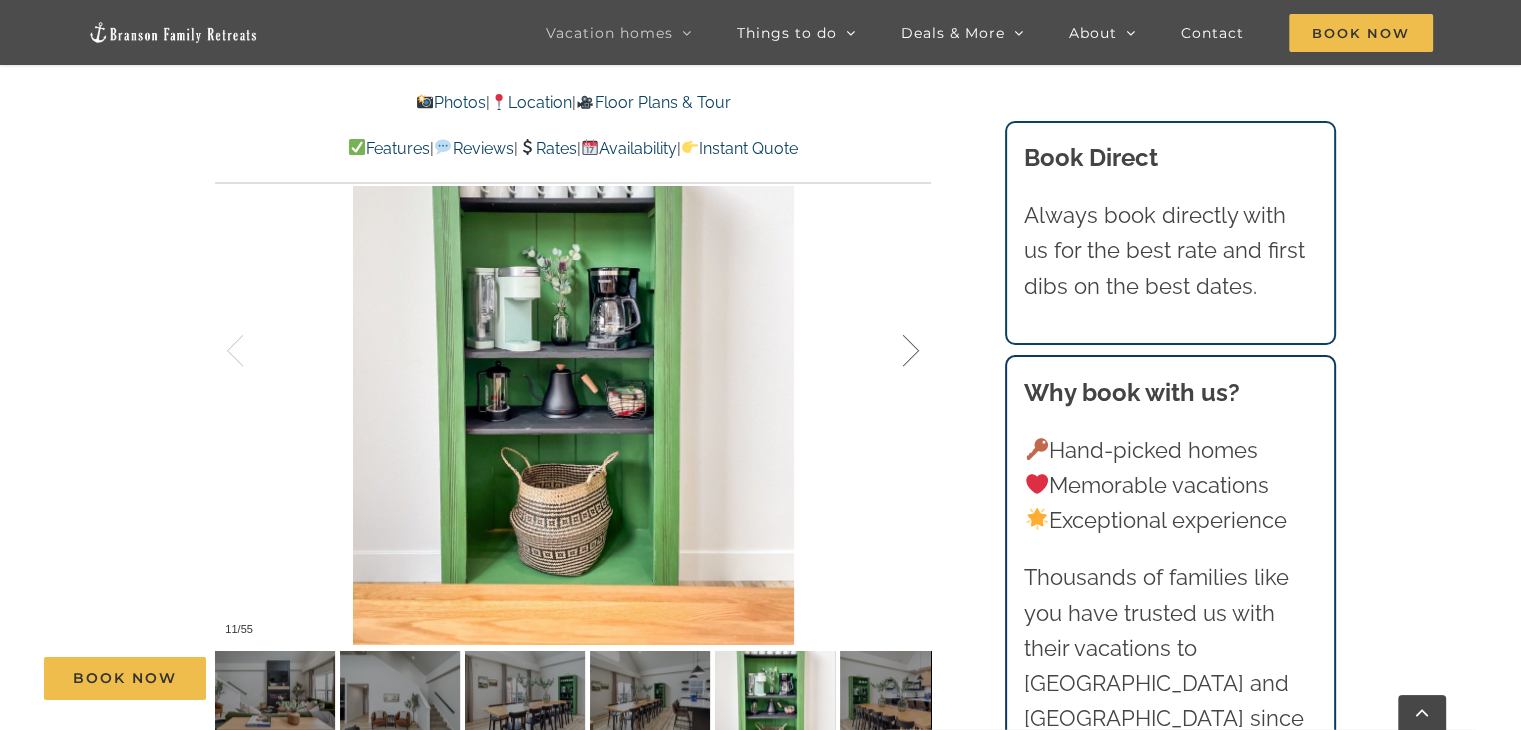 click at bounding box center [890, 351] 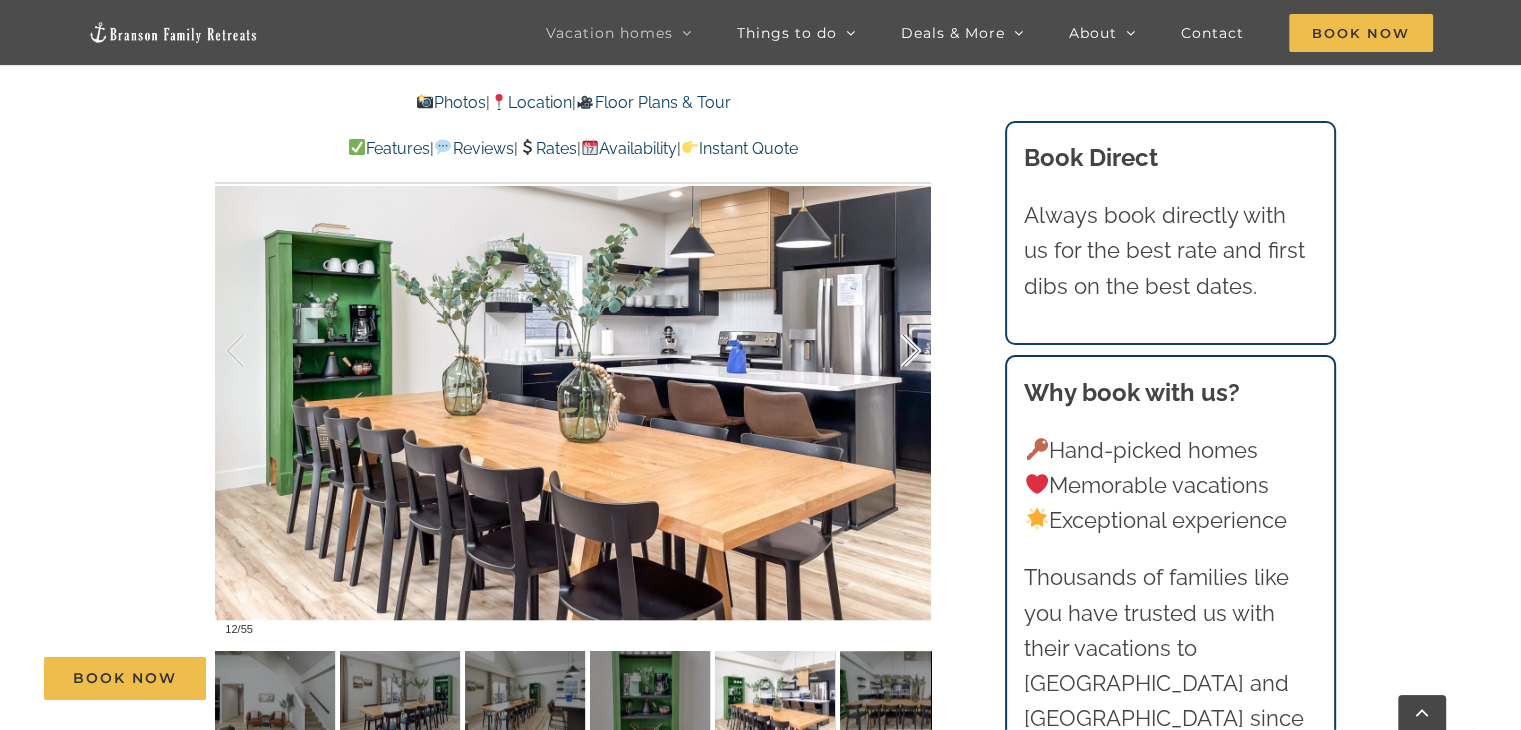 click at bounding box center [890, 351] 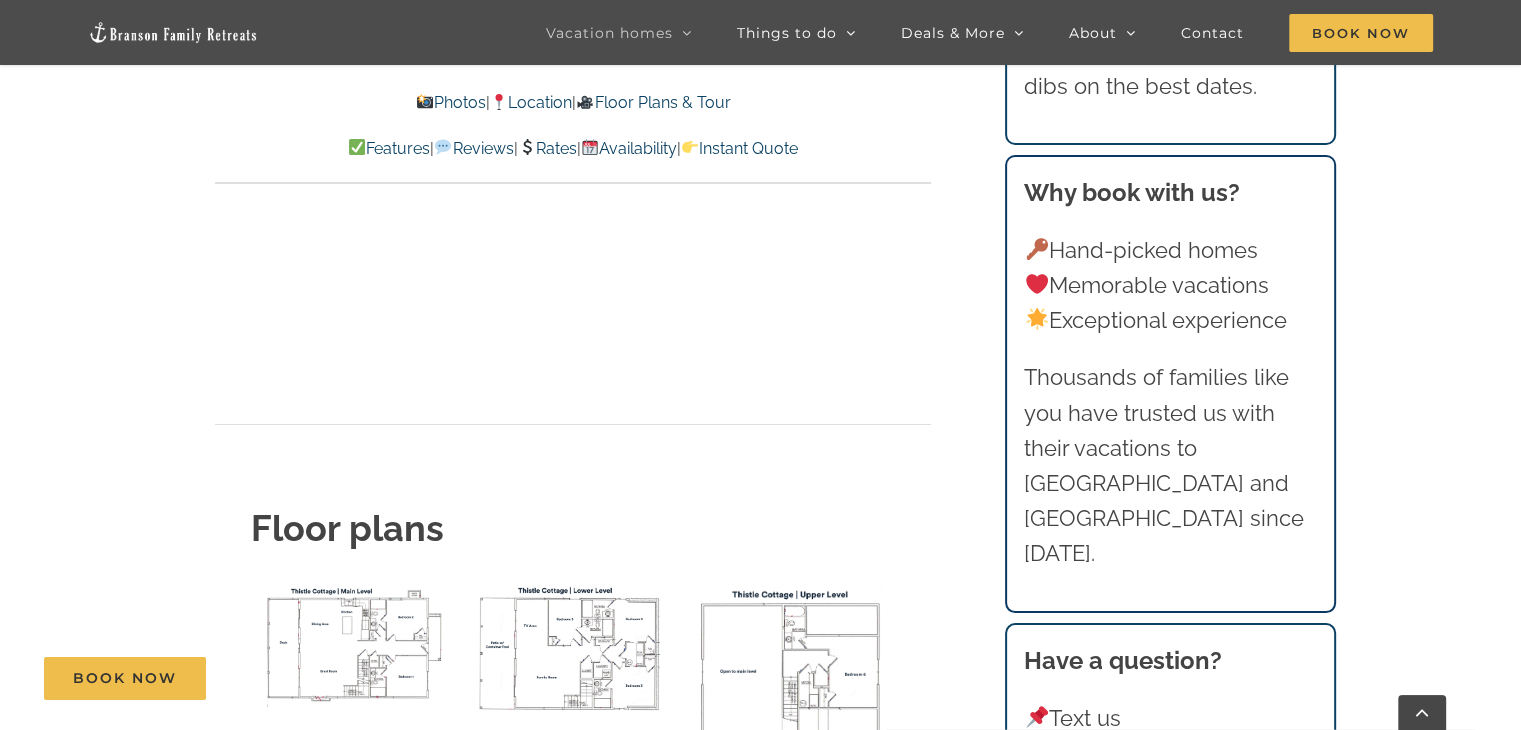 scroll, scrollTop: 7200, scrollLeft: 0, axis: vertical 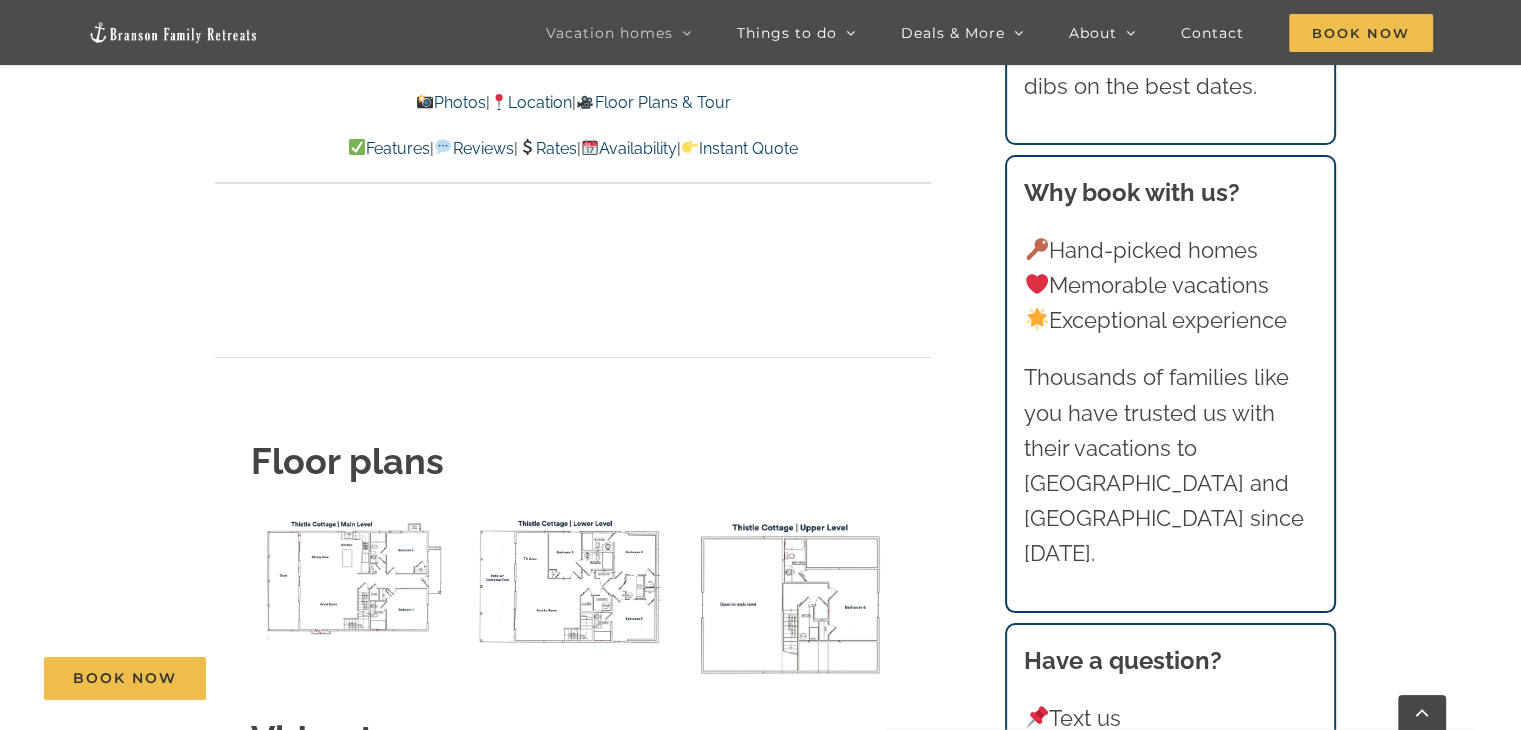 click at bounding box center [573, 581] 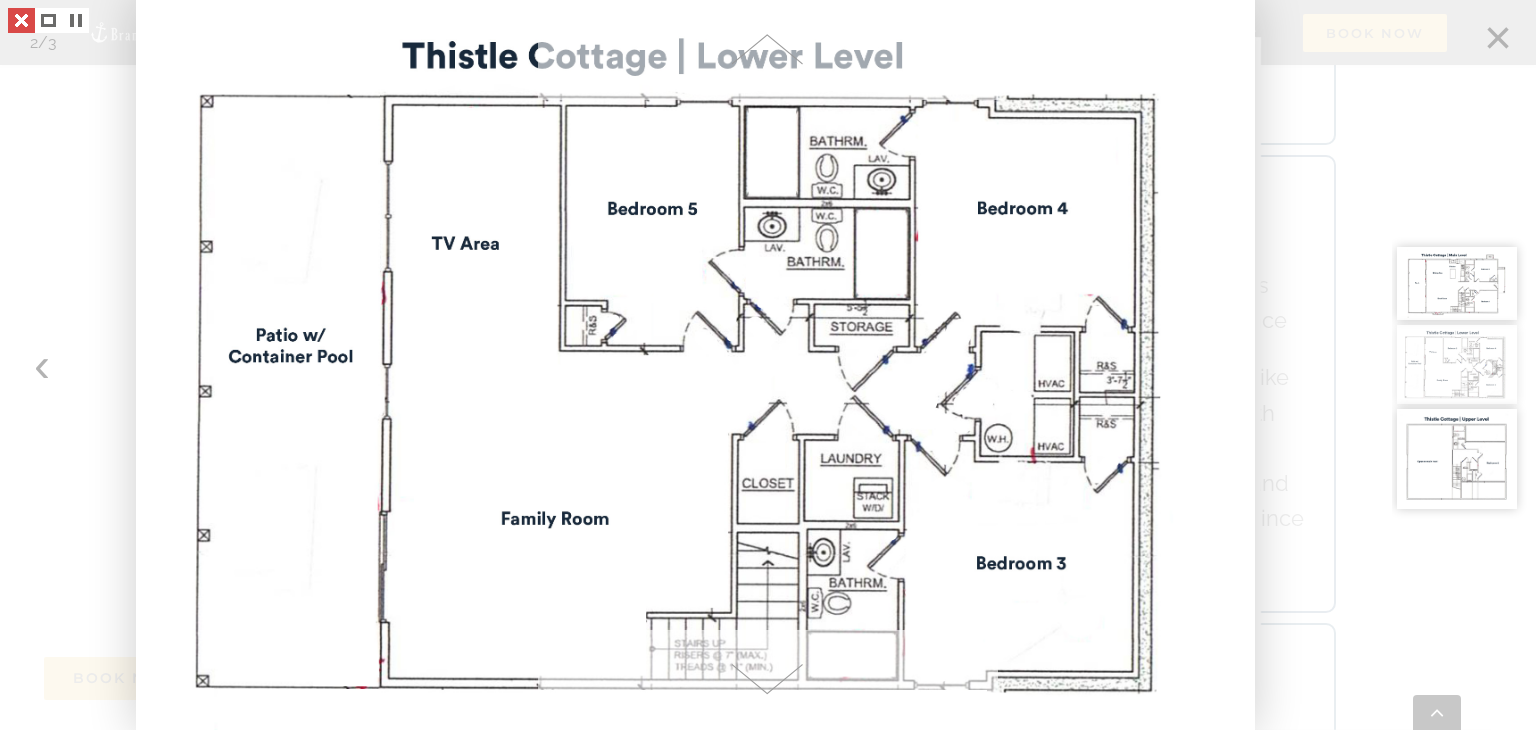 click at bounding box center [21, 20] 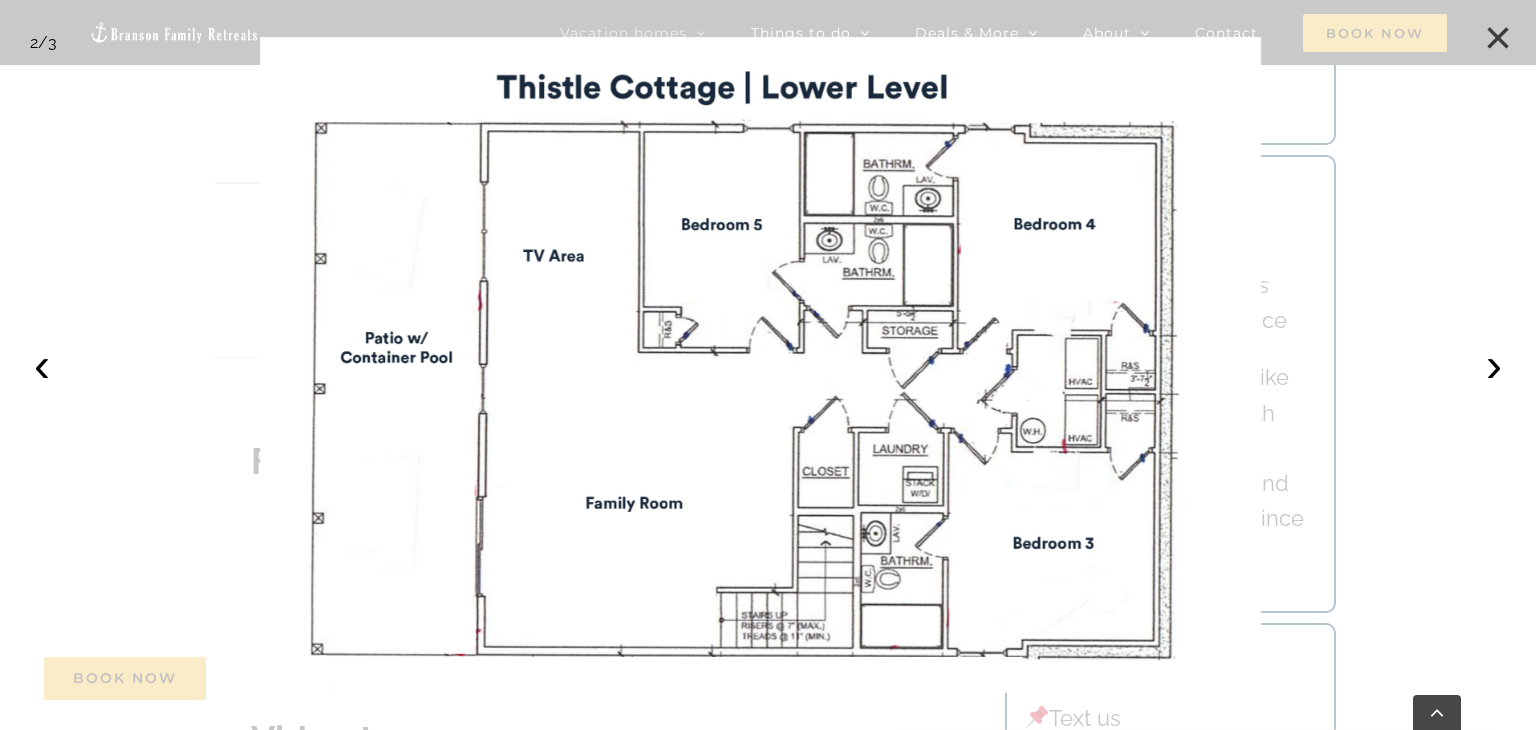 click on "×" at bounding box center (1498, 38) 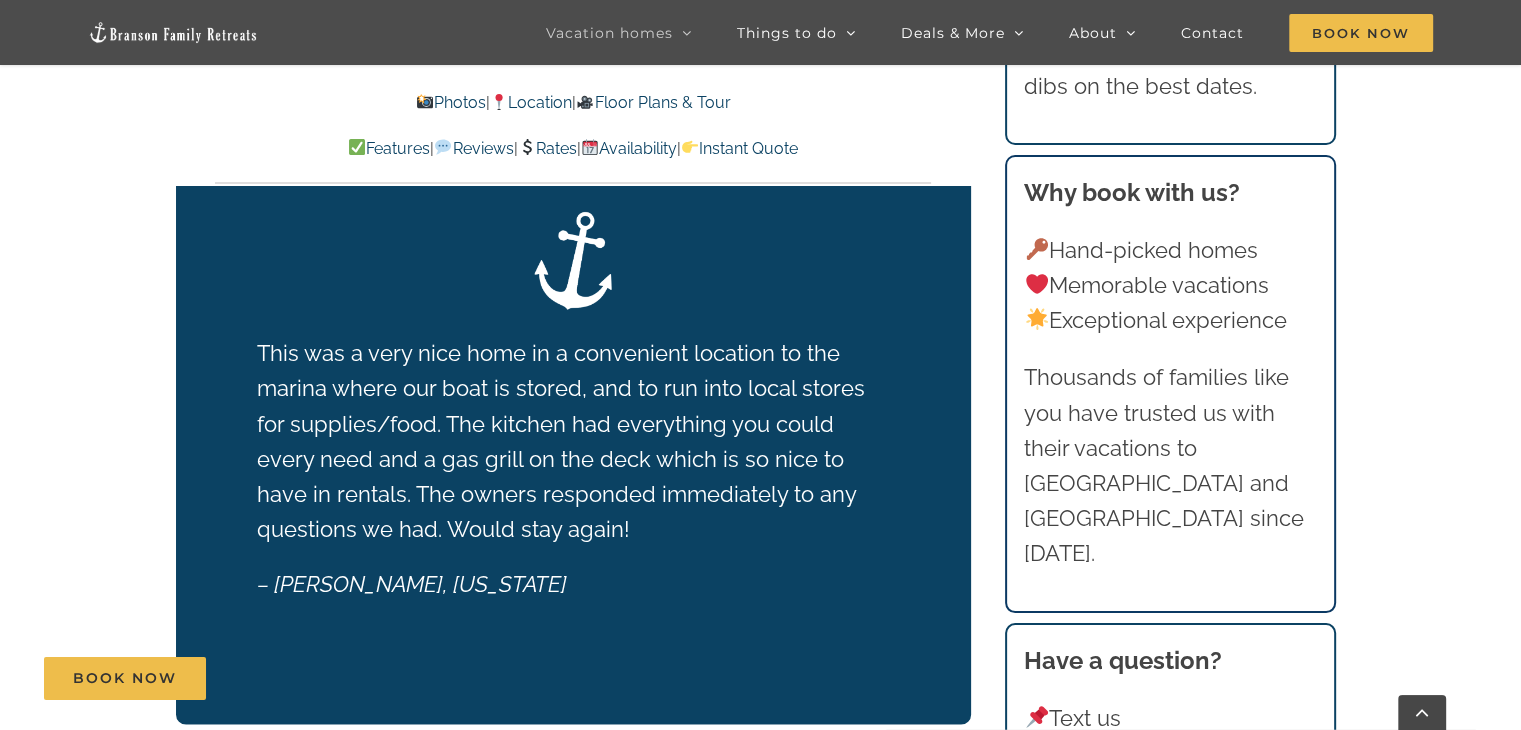 scroll, scrollTop: 4200, scrollLeft: 0, axis: vertical 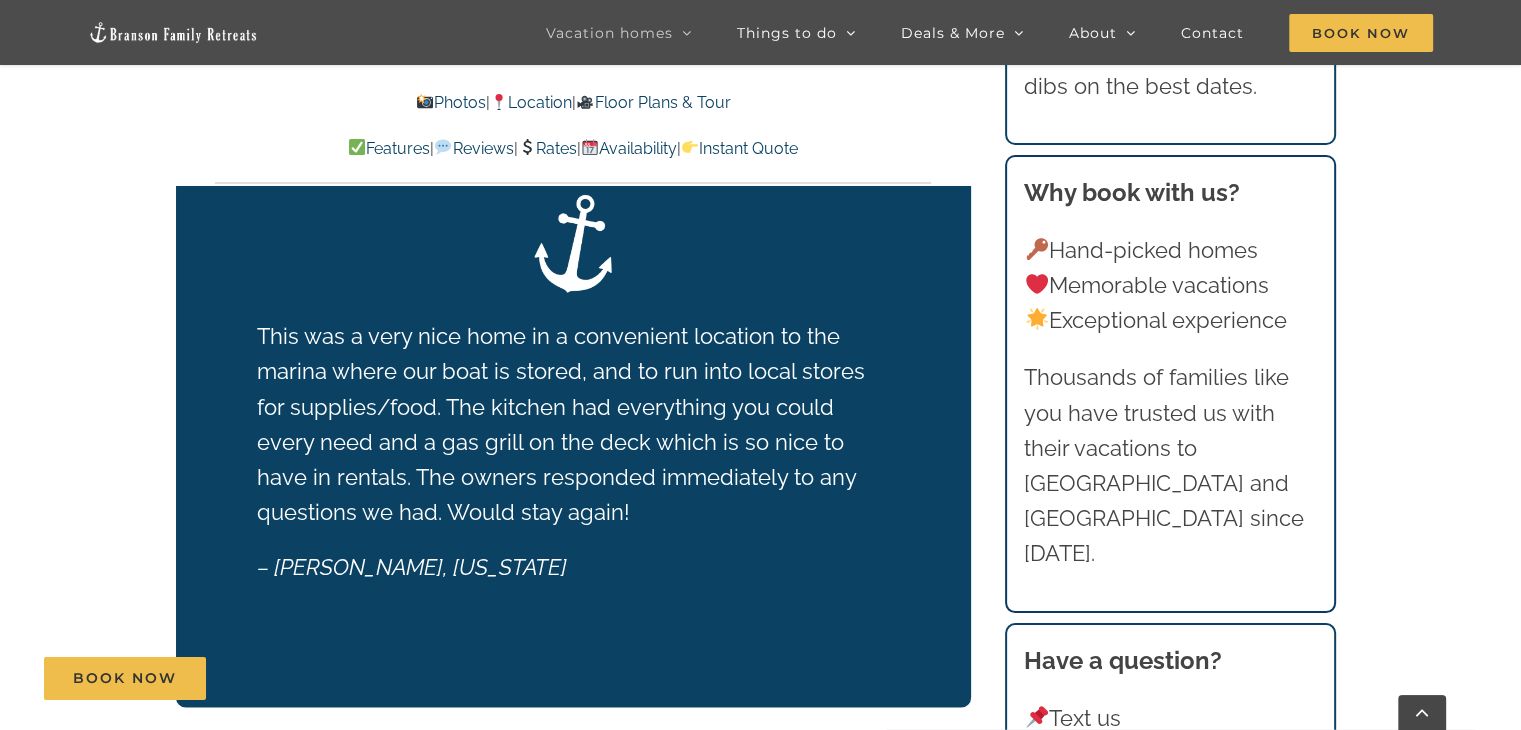 click on "Rates" at bounding box center [547, 148] 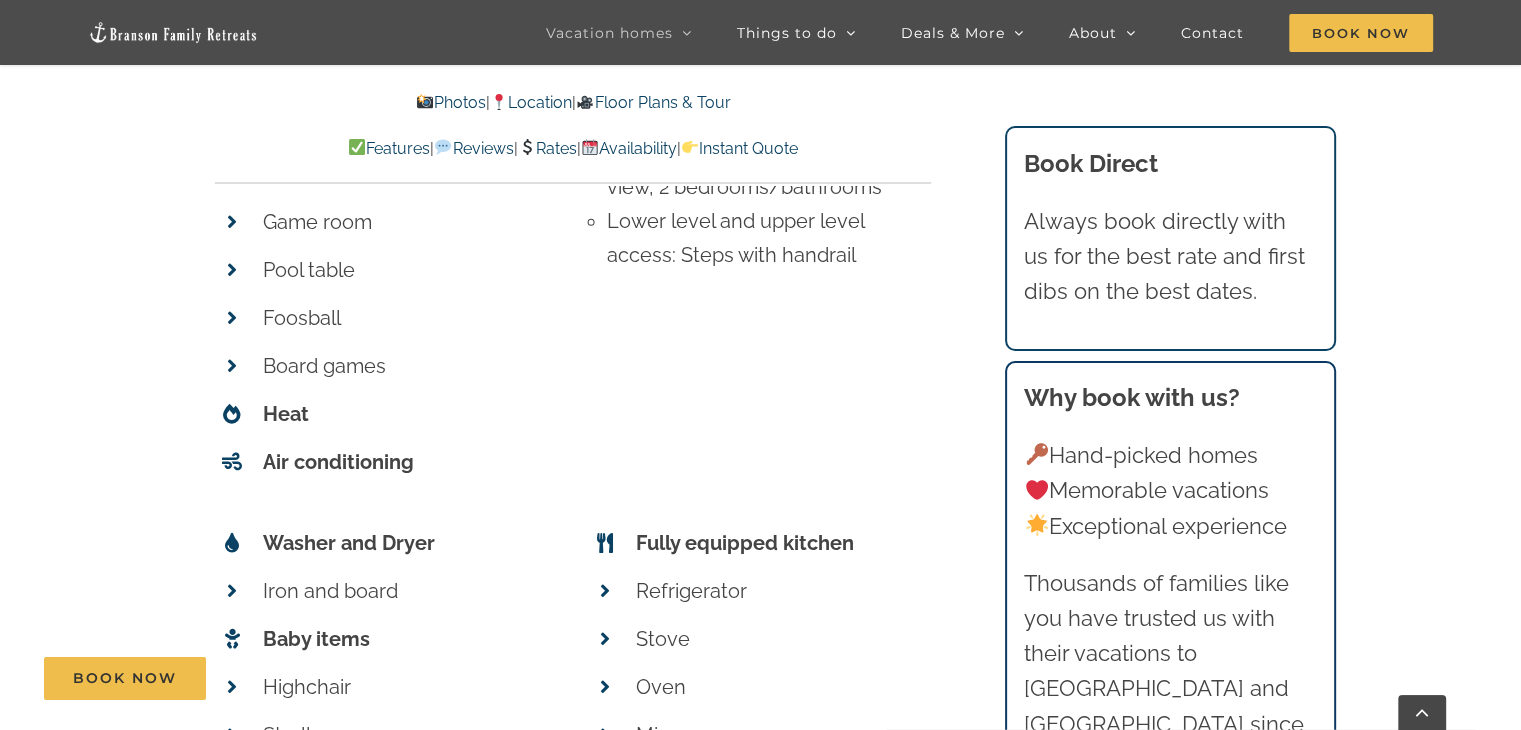 scroll, scrollTop: 8720, scrollLeft: 0, axis: vertical 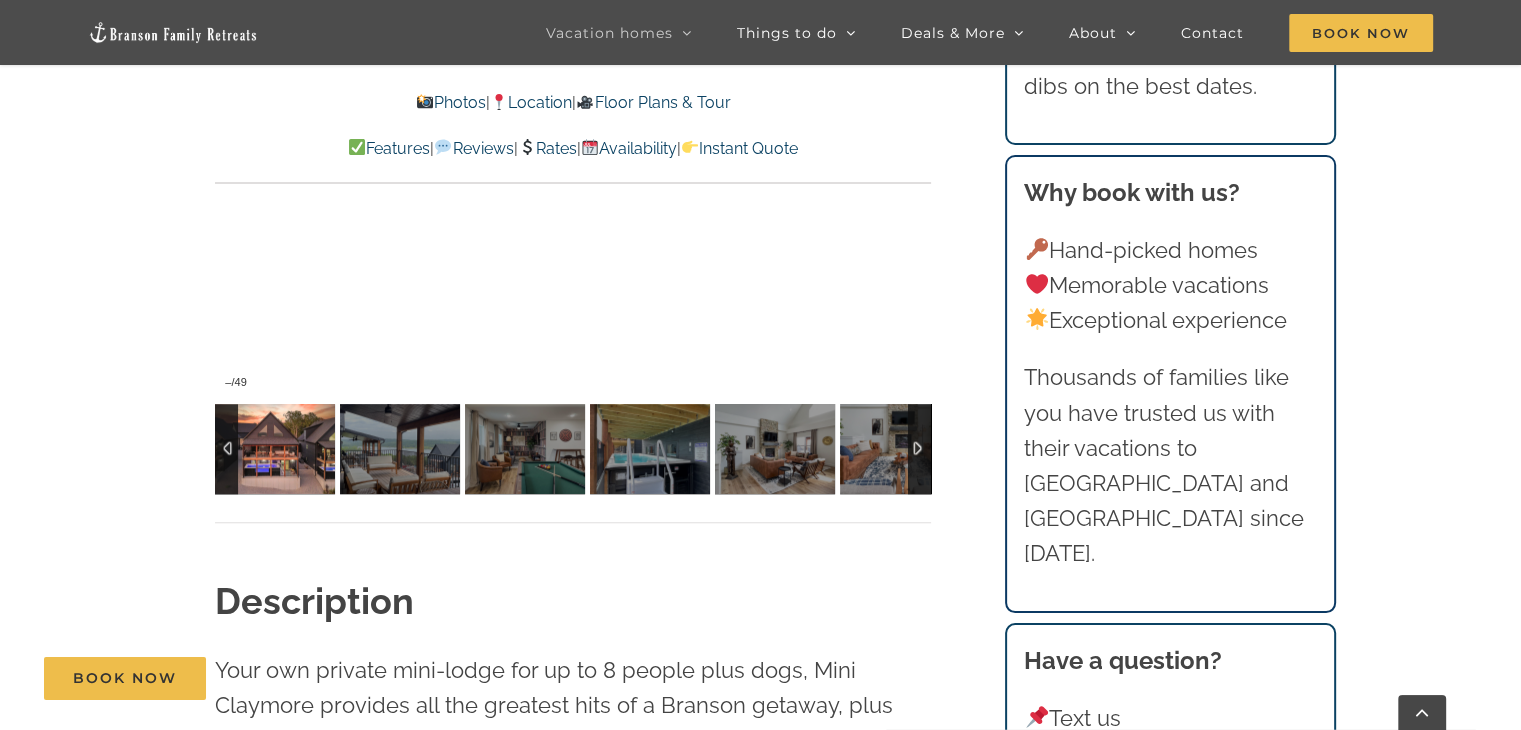 click at bounding box center (275, 449) 